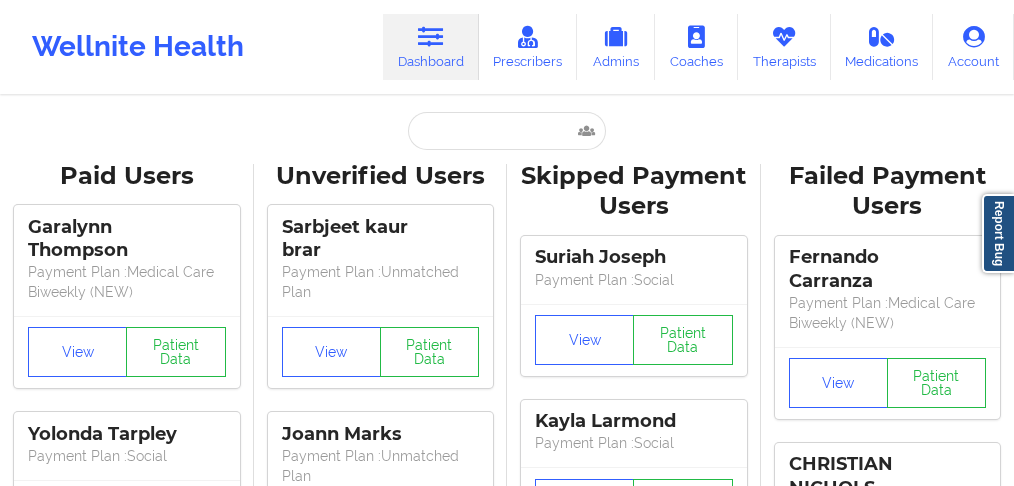 click at bounding box center (507, 131) 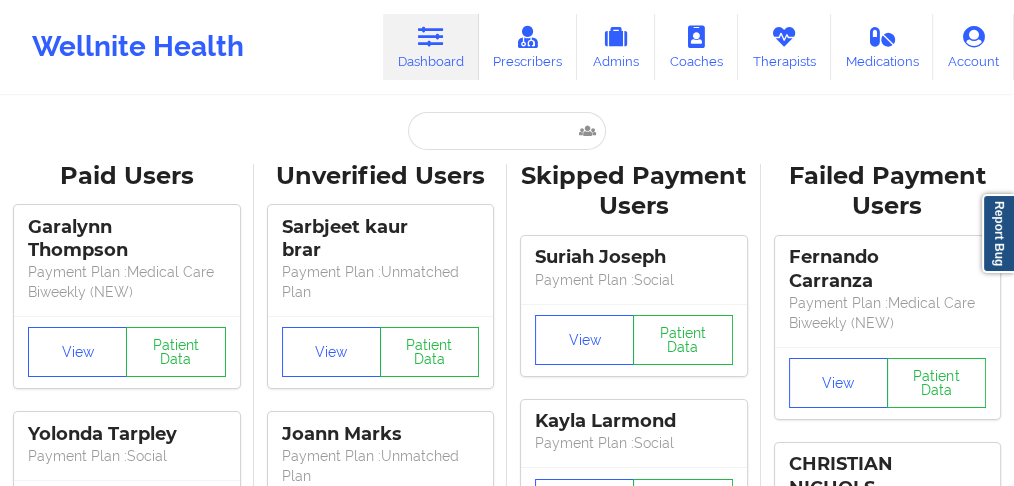 type on "[LAST] [LAST]" 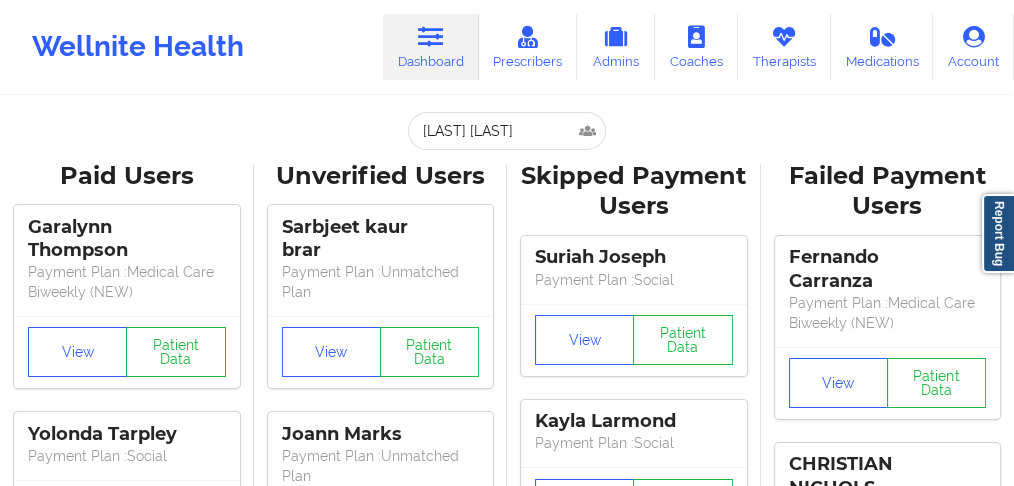 scroll, scrollTop: 0, scrollLeft: 0, axis: both 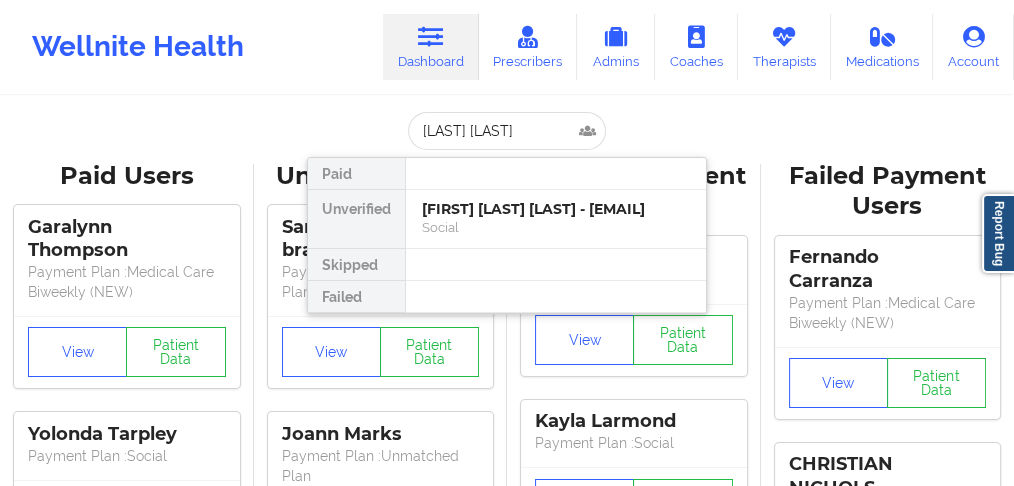 click on "[FIRST] [LAST] [LAST] - [EMAIL]" at bounding box center [556, 209] 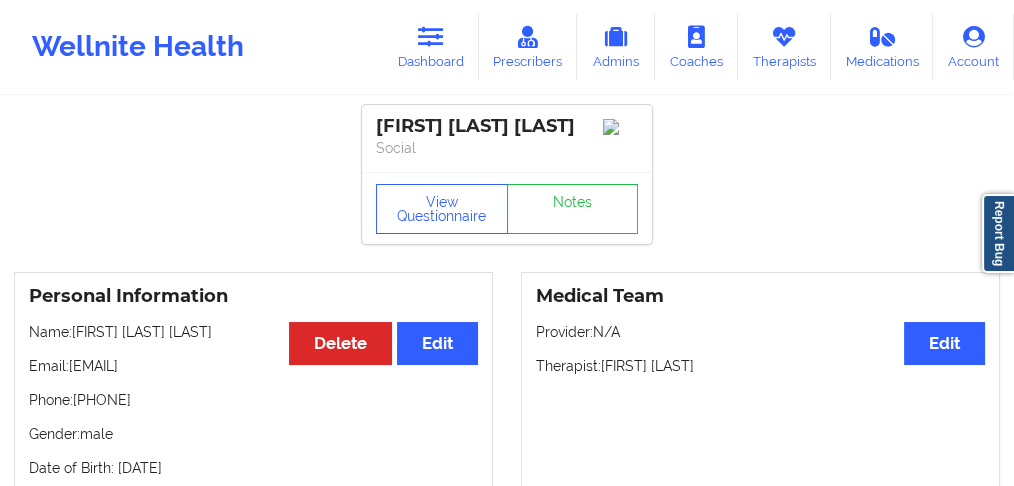 drag, startPoint x: 169, startPoint y: 412, endPoint x: 74, endPoint y: 411, distance: 95.005264 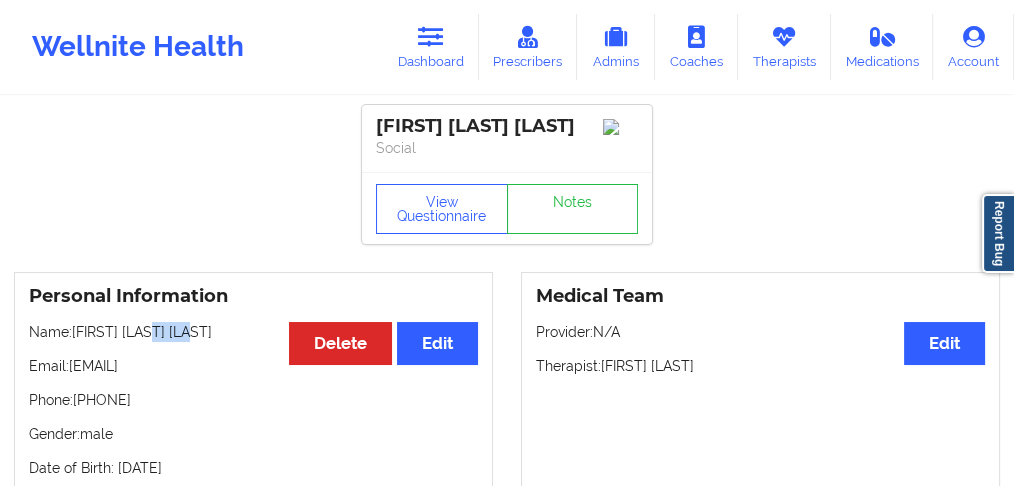 click on "Name:  [FIRST] [LAST]" at bounding box center [253, 332] 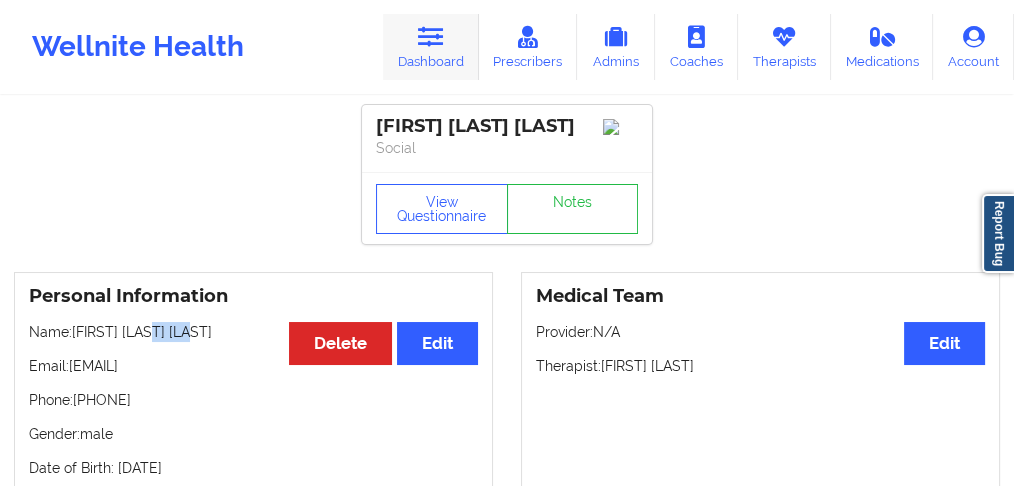copy on "[LAST]" 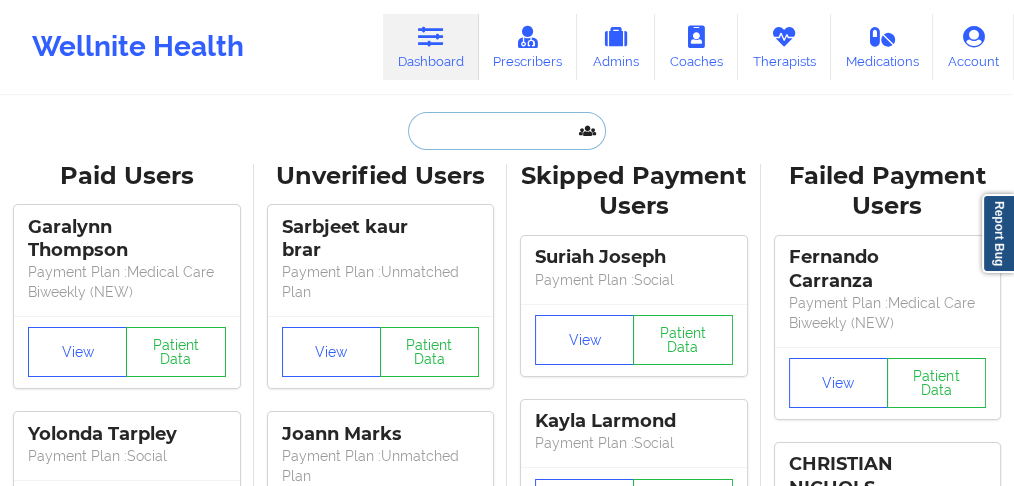 click at bounding box center [507, 131] 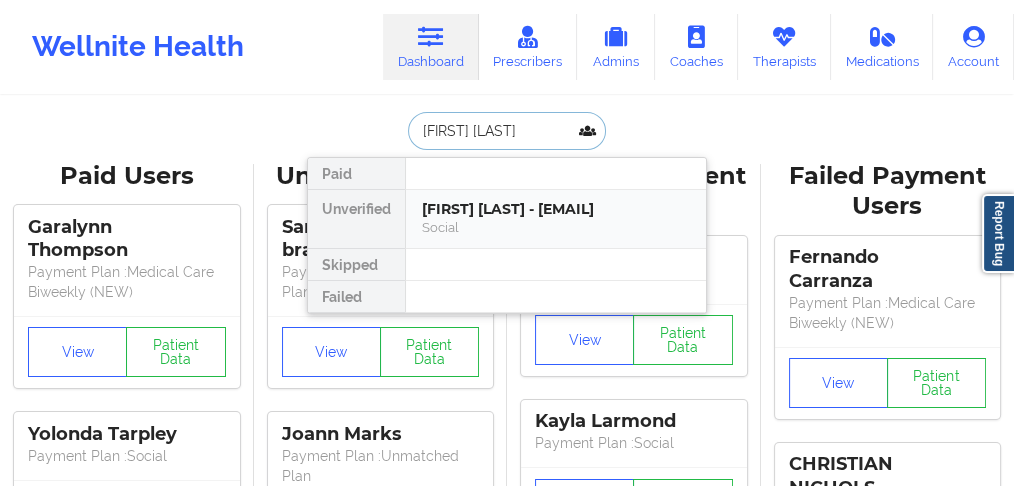 click on "[FIRST] [LAST] - [EMAIL]" at bounding box center [556, 209] 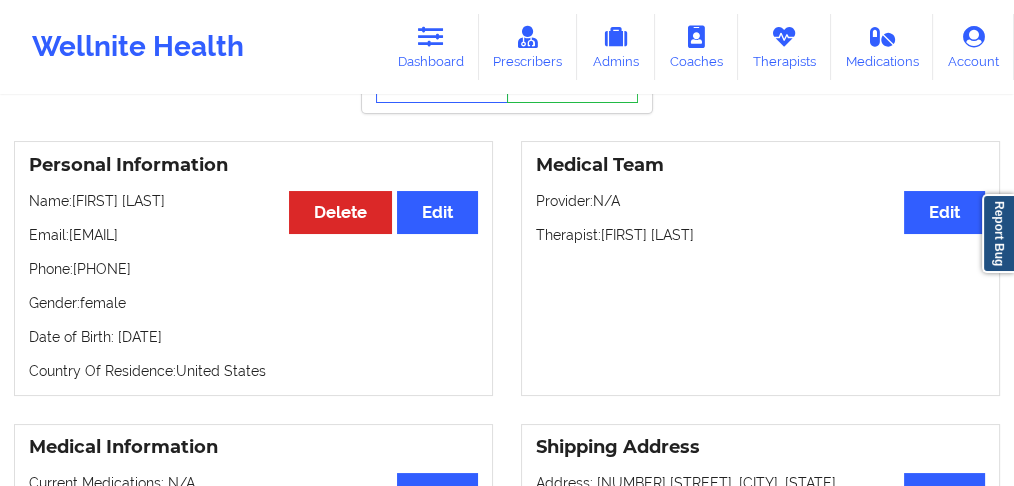 scroll, scrollTop: 133, scrollLeft: 0, axis: vertical 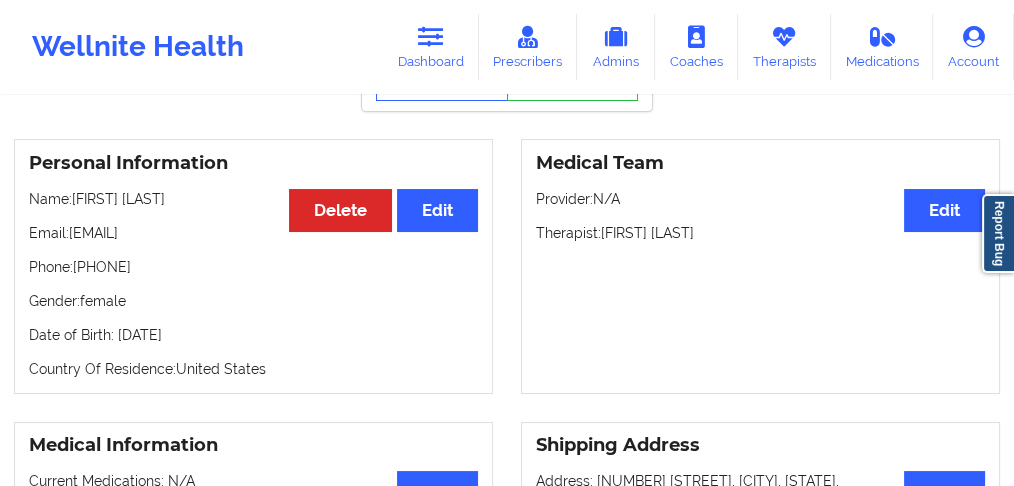 drag, startPoint x: 184, startPoint y: 274, endPoint x: 82, endPoint y: 275, distance: 102.0049 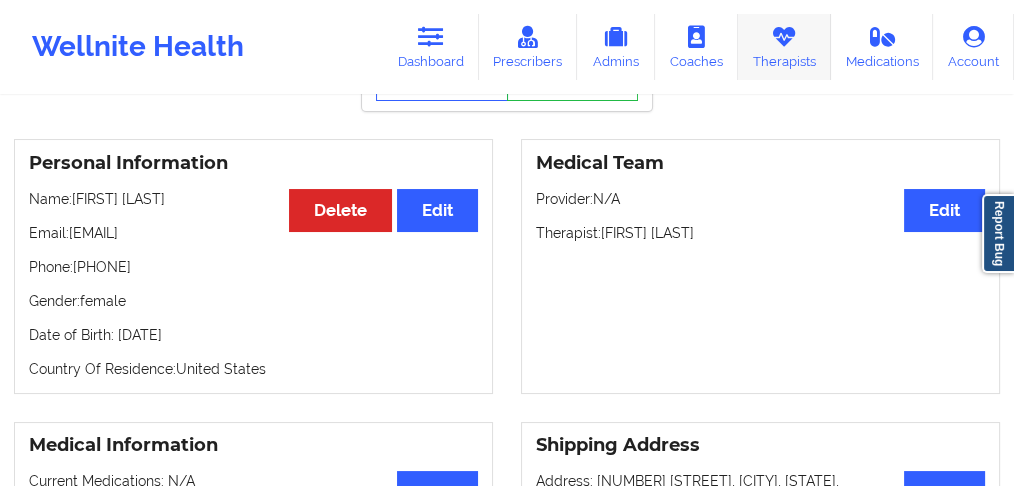 copy on "[PHONE]" 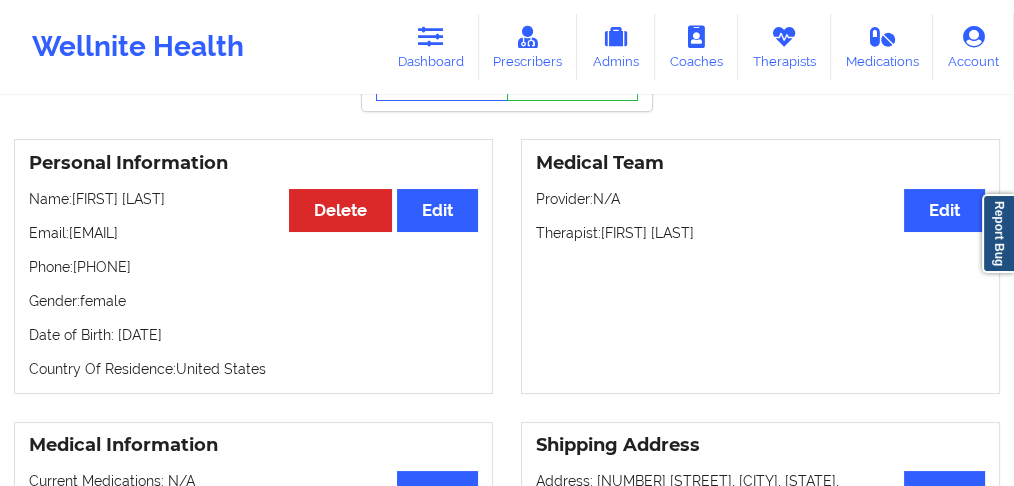 click on "Name: [FIRST] [LAST] Email: [EMAIL] Phone: [PHONE] Gender: female Date of Birth: [DATE] Country Of Residence: [COUNTRY]" at bounding box center (253, 266) 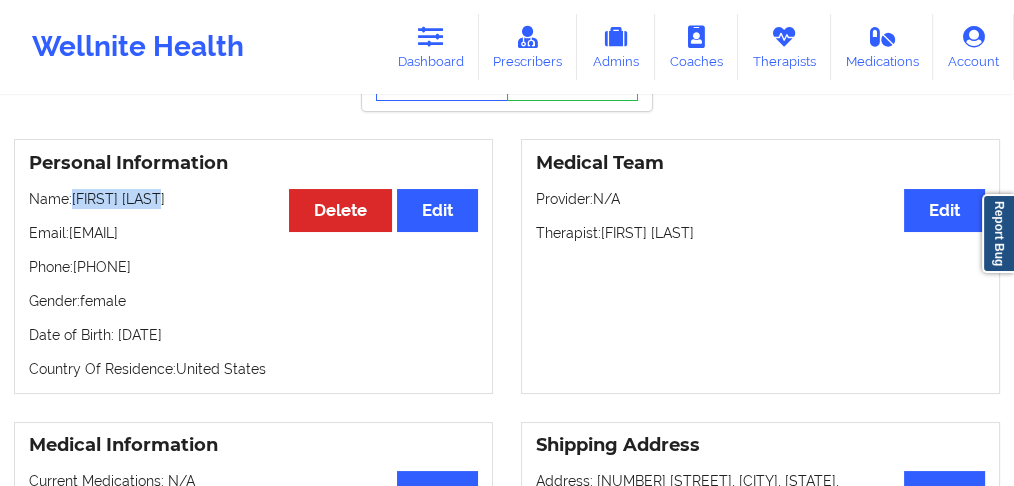drag, startPoint x: 168, startPoint y: 208, endPoint x: 81, endPoint y: 211, distance: 87.05171 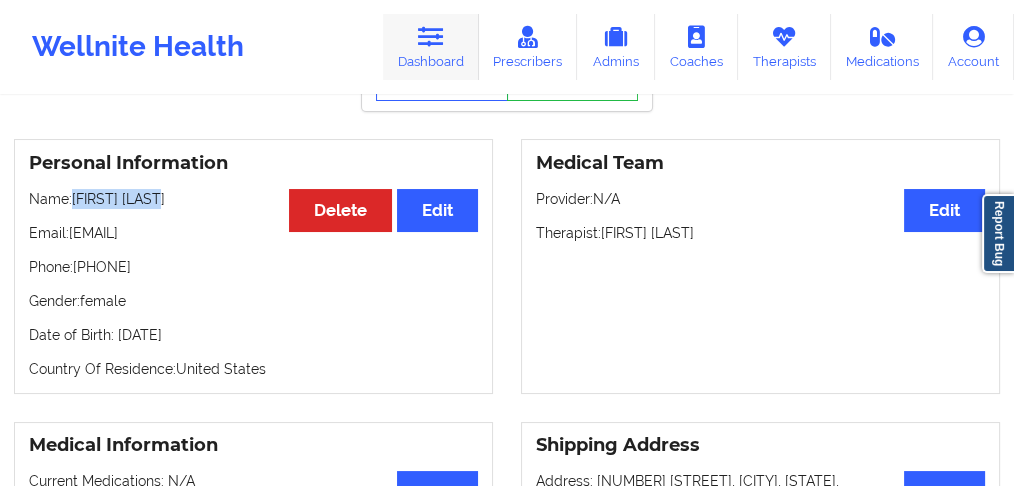 click on "Dashboard" at bounding box center (431, 47) 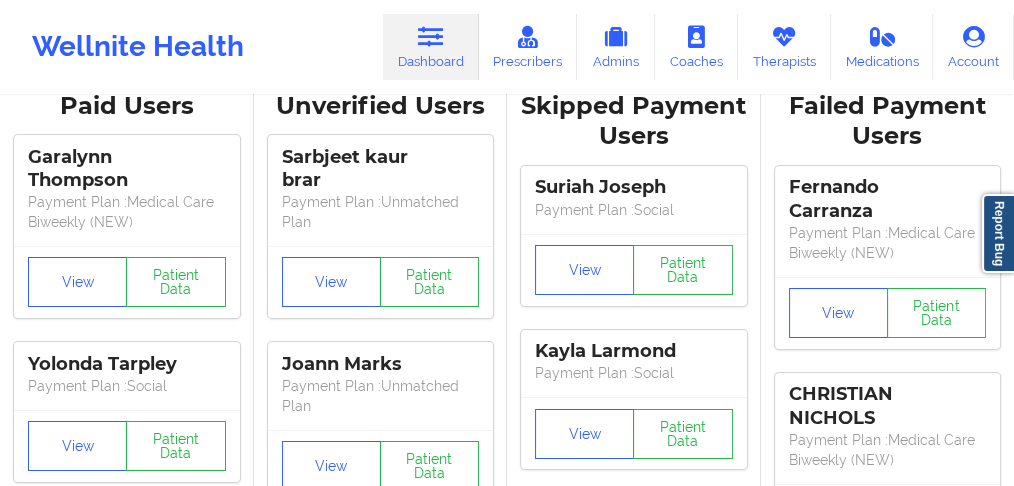 scroll, scrollTop: 0, scrollLeft: 0, axis: both 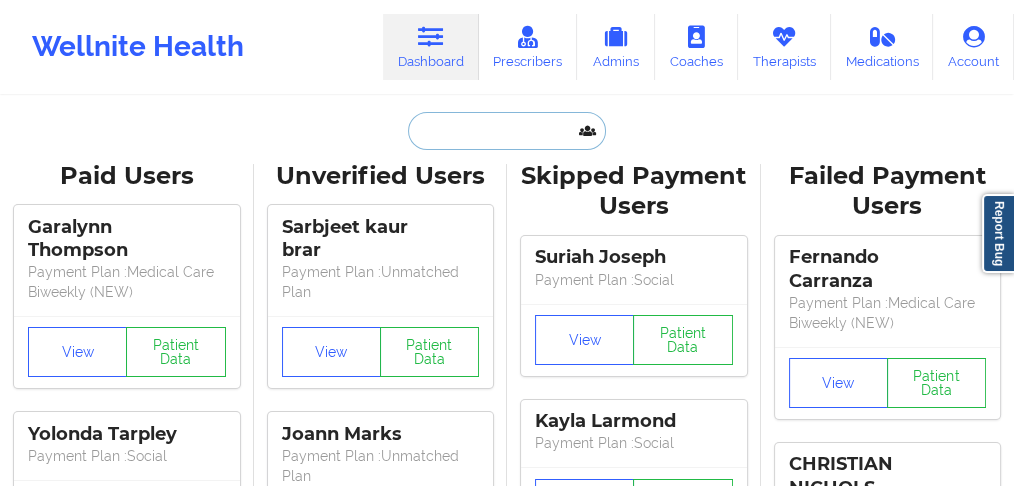 click at bounding box center [507, 131] 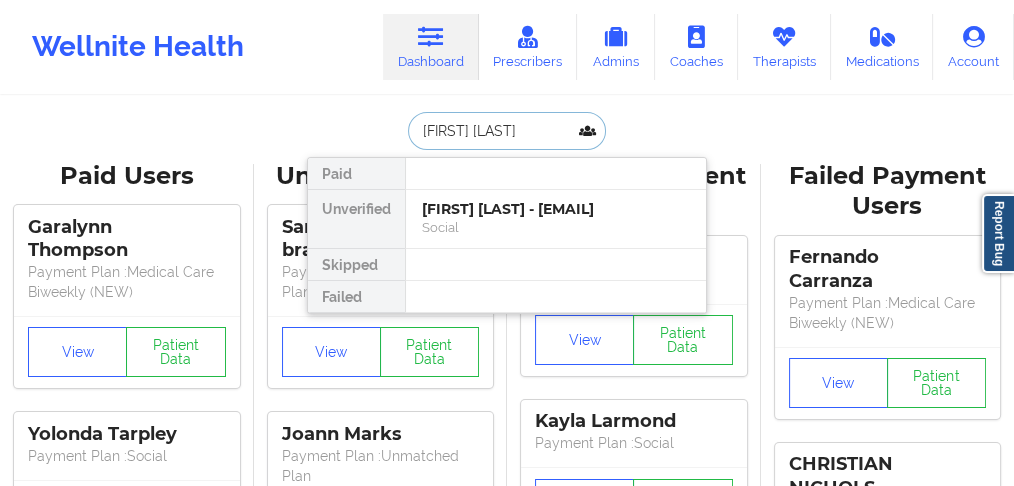 click on "[FIRST] [LAST] - [EMAIL]" at bounding box center [556, 209] 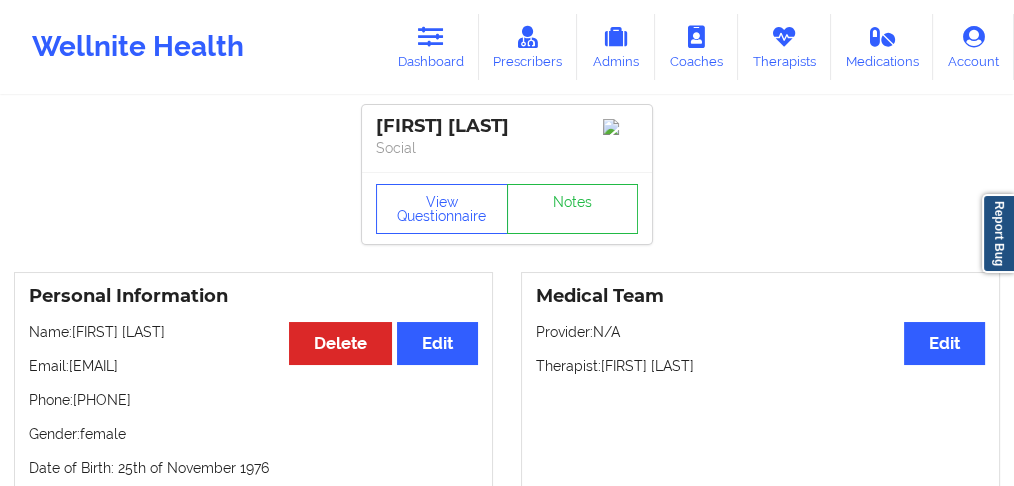 drag, startPoint x: 203, startPoint y: 404, endPoint x: 87, endPoint y: 408, distance: 116.06895 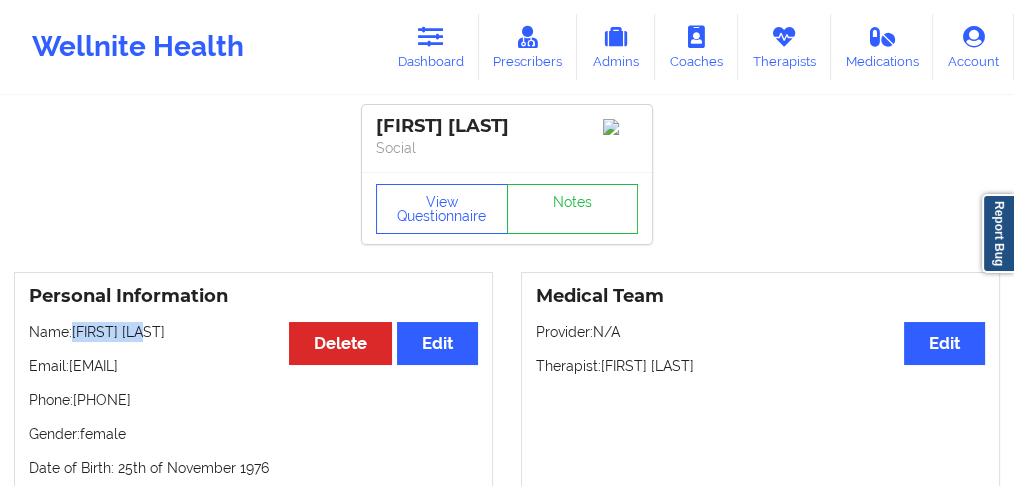 drag, startPoint x: 164, startPoint y: 341, endPoint x: 74, endPoint y: 343, distance: 90.02222 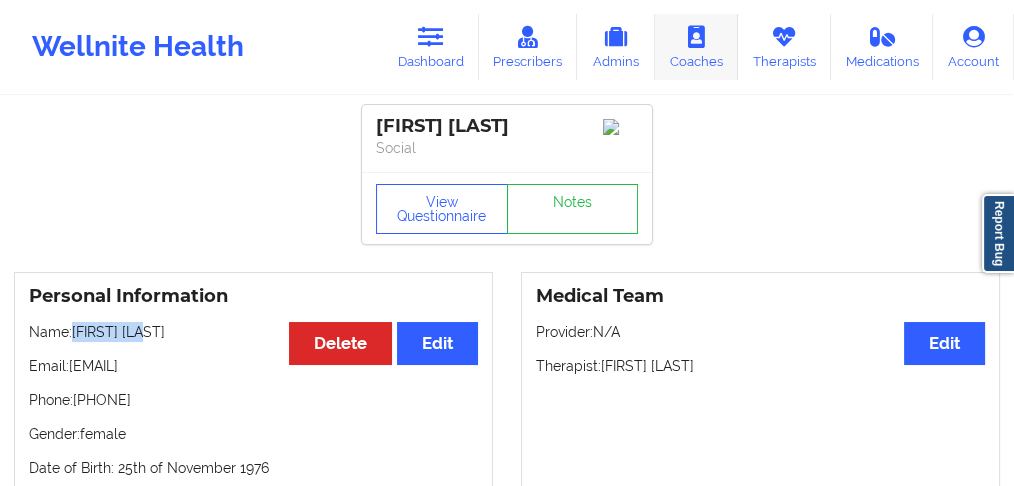 copy on "[PHONE]" 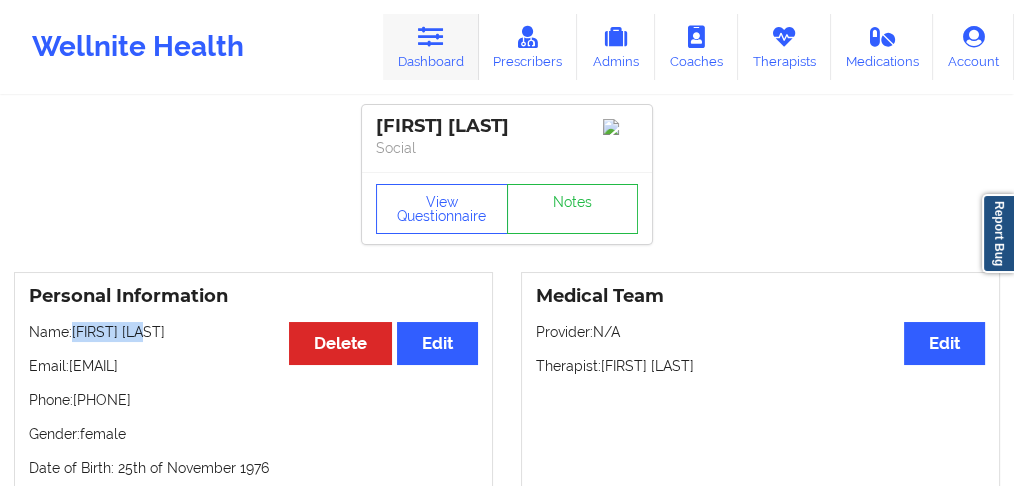 click on "Dashboard" at bounding box center [431, 47] 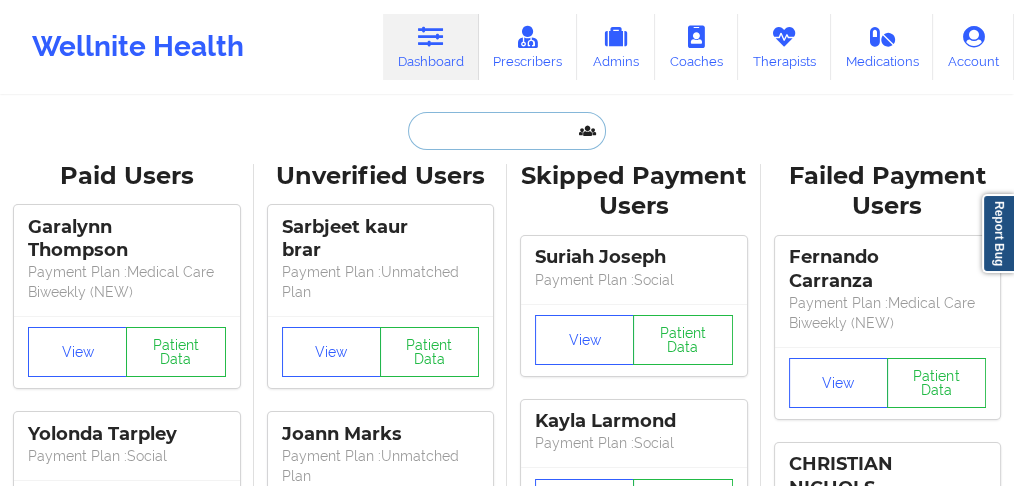 click at bounding box center (507, 131) 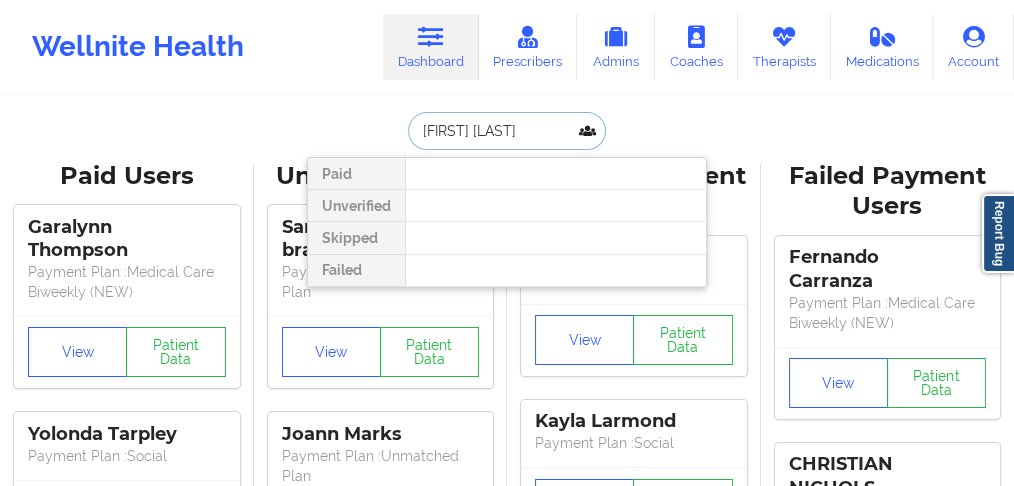 type on "[FIRST] [LAST]" 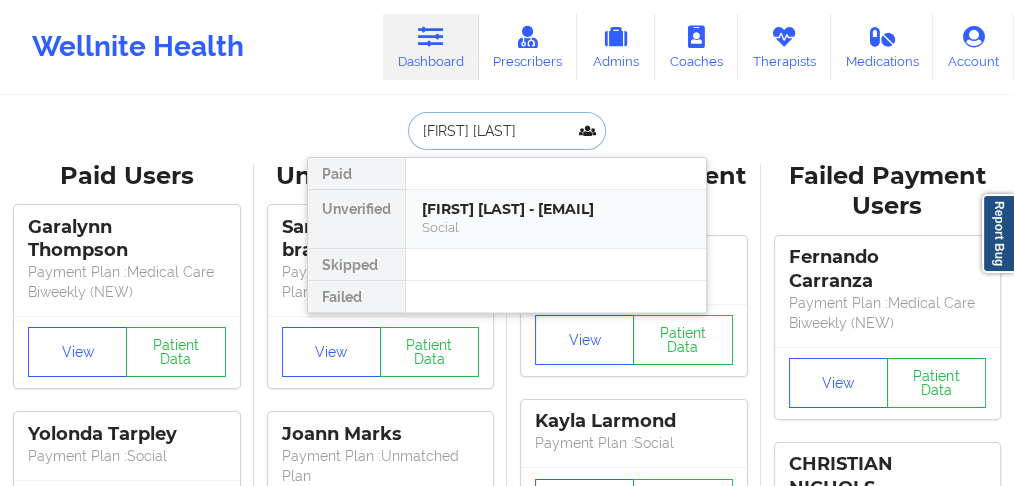 click on "[FIRST] [LAST] - [EMAIL]" at bounding box center [556, 209] 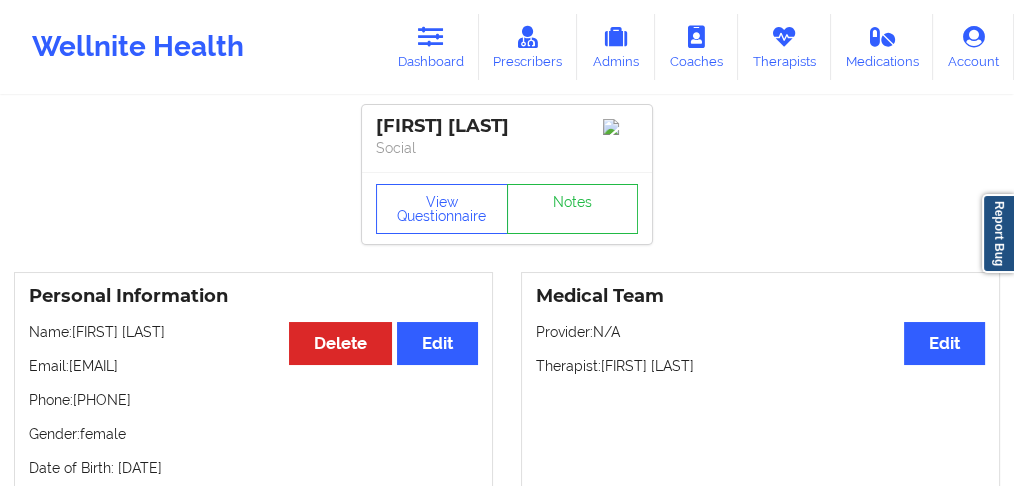 click on "Name:  [FIRST] [LAST]" at bounding box center [253, 332] 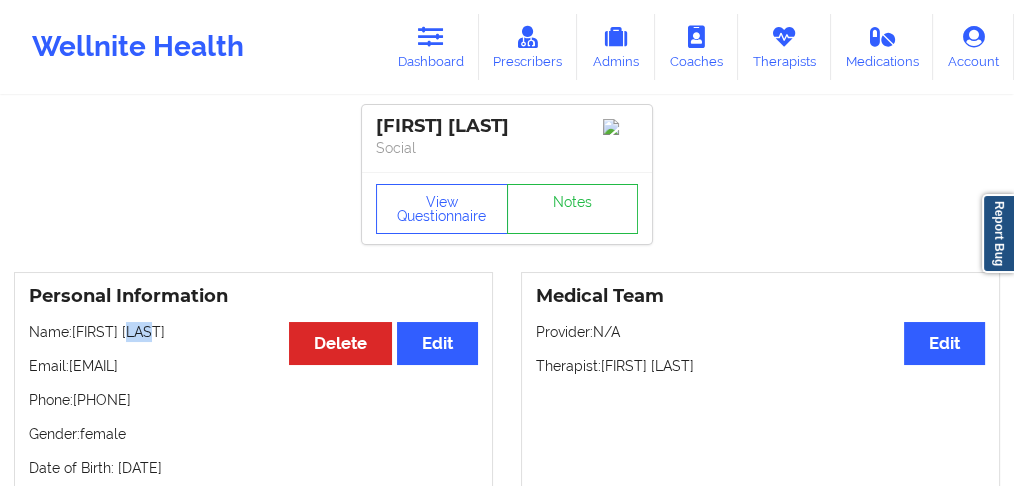 click on "Name:  [FIRST] [LAST]" at bounding box center [253, 332] 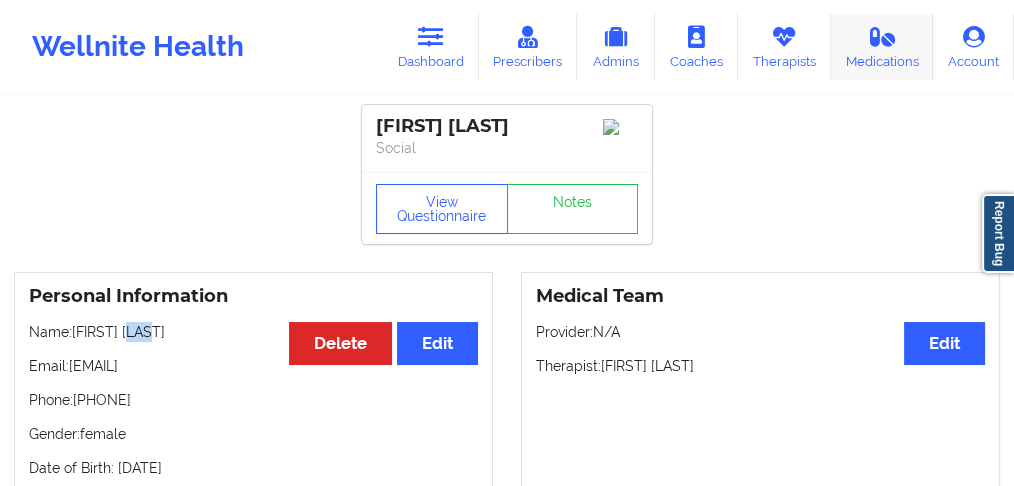 copy on "[PHONE]" 